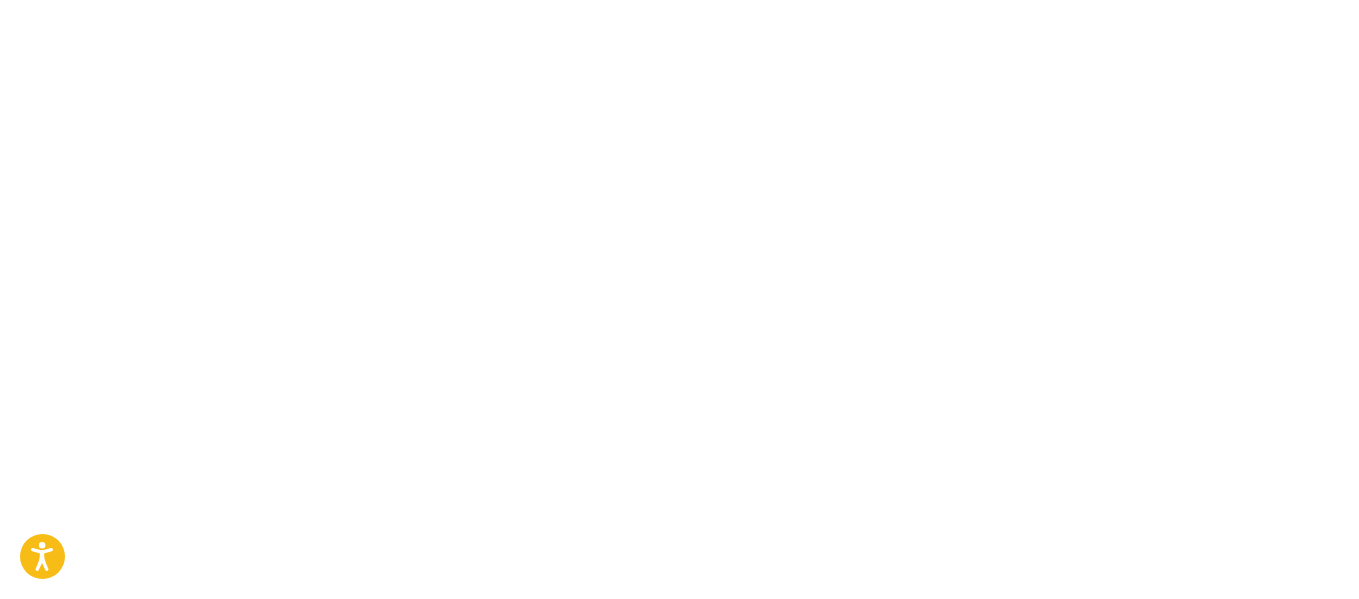 scroll, scrollTop: 0, scrollLeft: 0, axis: both 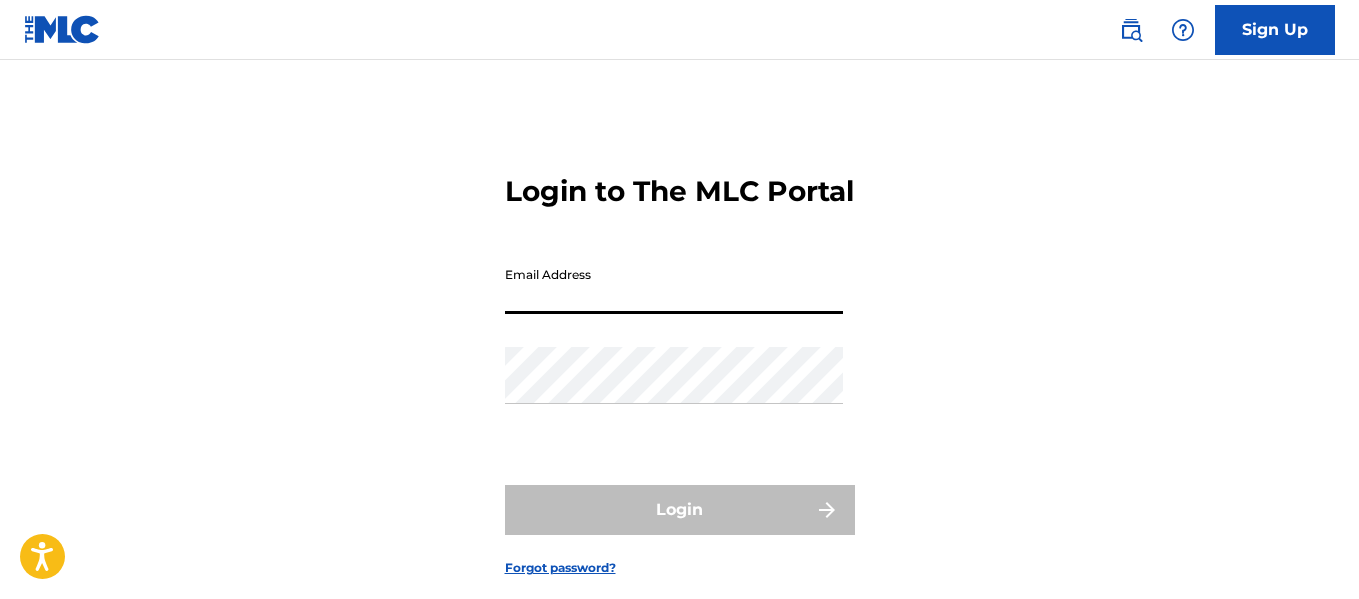 click on "Email Address" at bounding box center (674, 285) 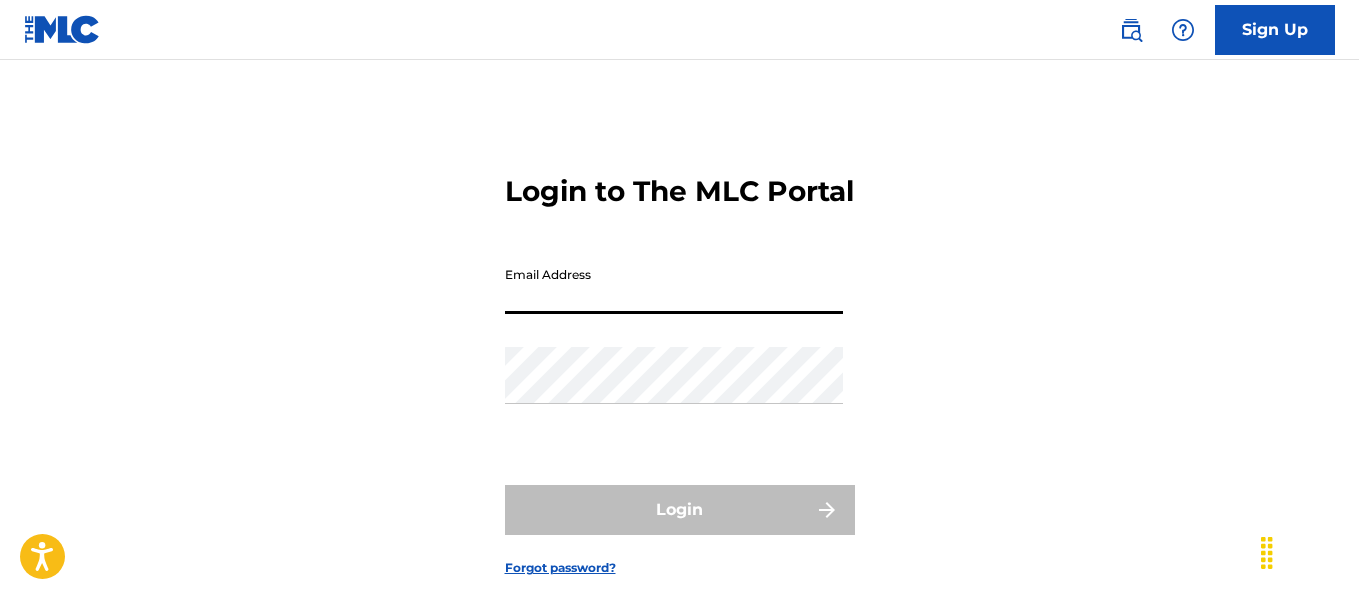 type on "[EMAIL]" 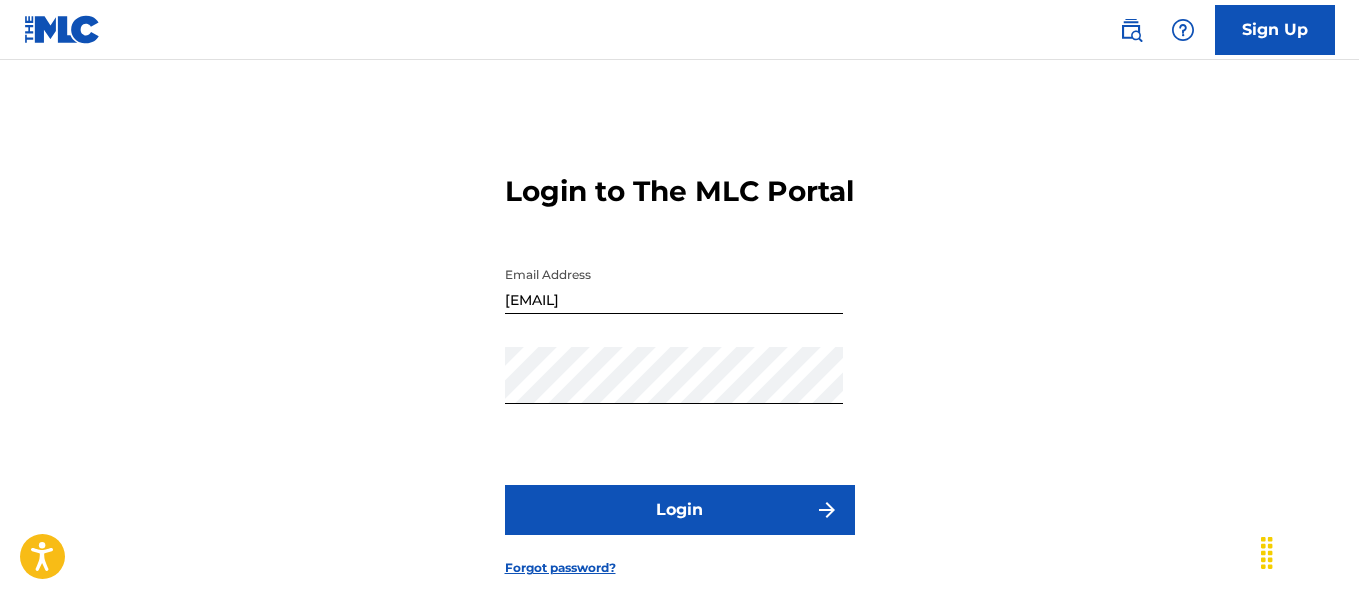 click on "Login" at bounding box center (680, 510) 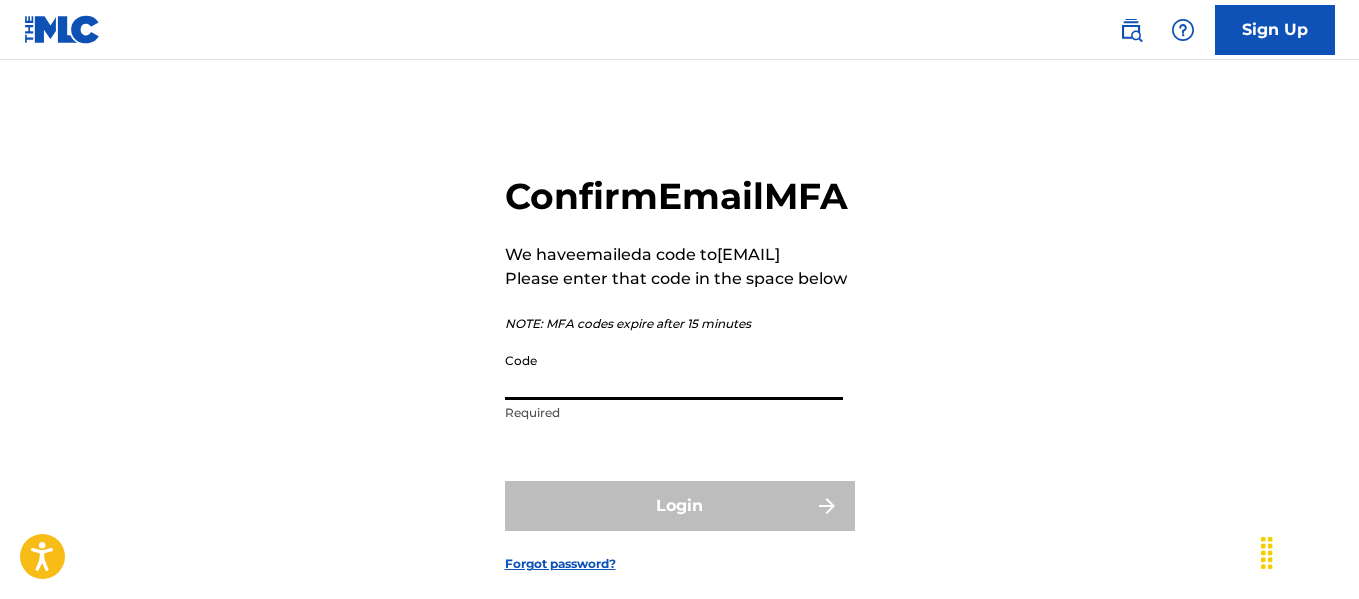 click on "Code" at bounding box center [674, 371] 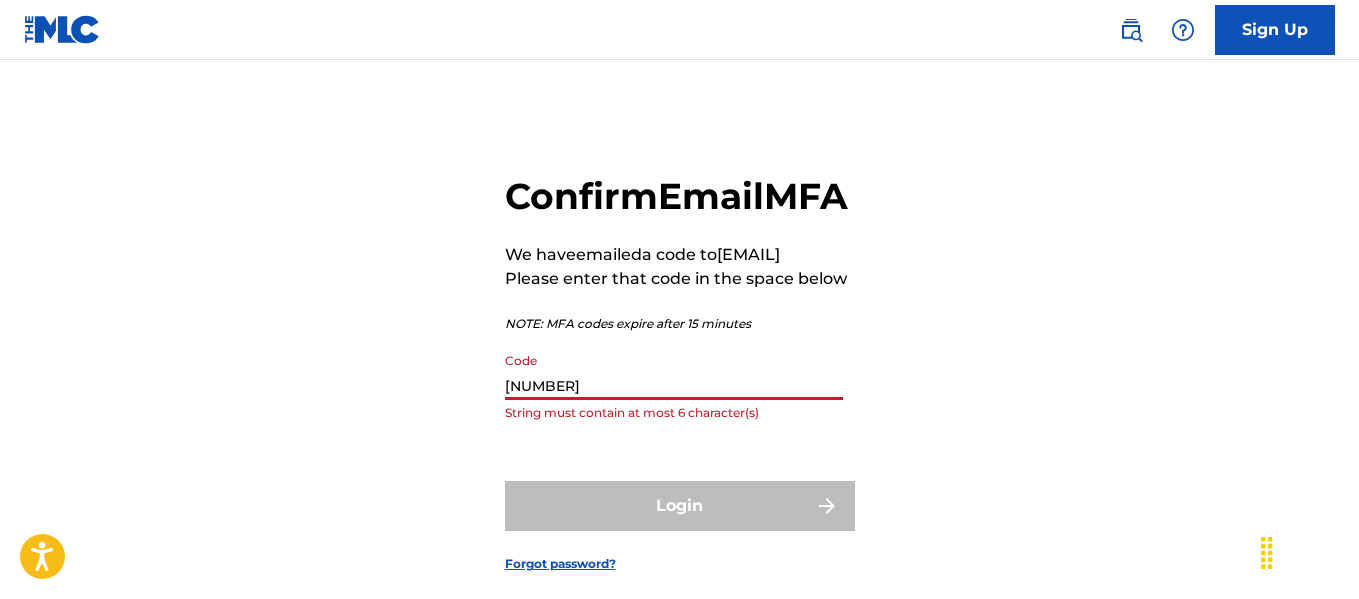 click on "Confirm  Email   MFA We have  emailed   a code to  [EMAIL] Please enter that code in the space below NOTE: MFA codes expire after 15 minutes Code [NUMBER] String must contain at most 6 character(s) Login Forgot password?" at bounding box center [679, 357] 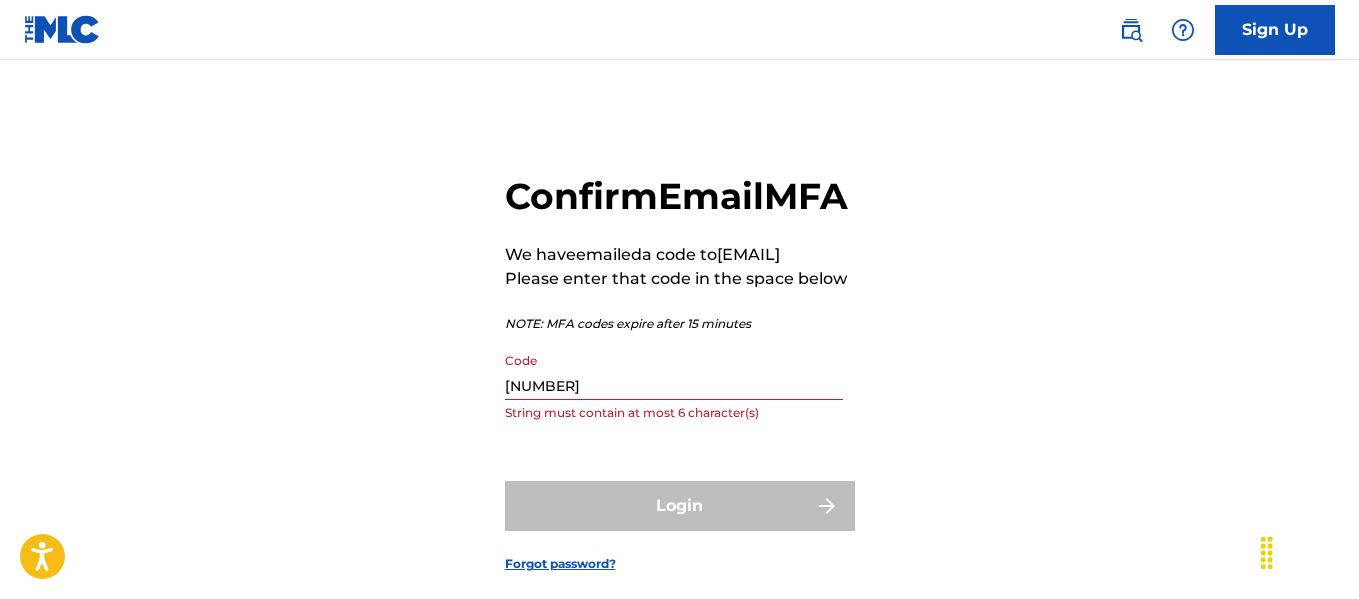 click on "[NUMBER]" at bounding box center (674, 371) 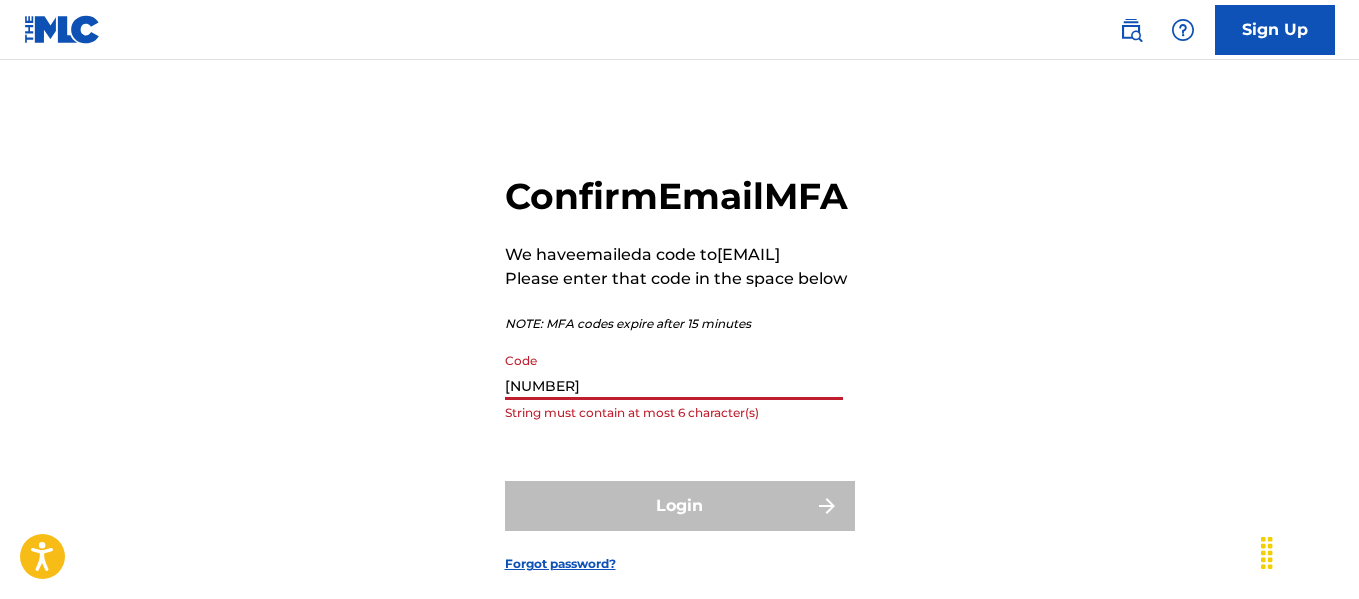 drag, startPoint x: 558, startPoint y: 453, endPoint x: 512, endPoint y: 451, distance: 46.043457 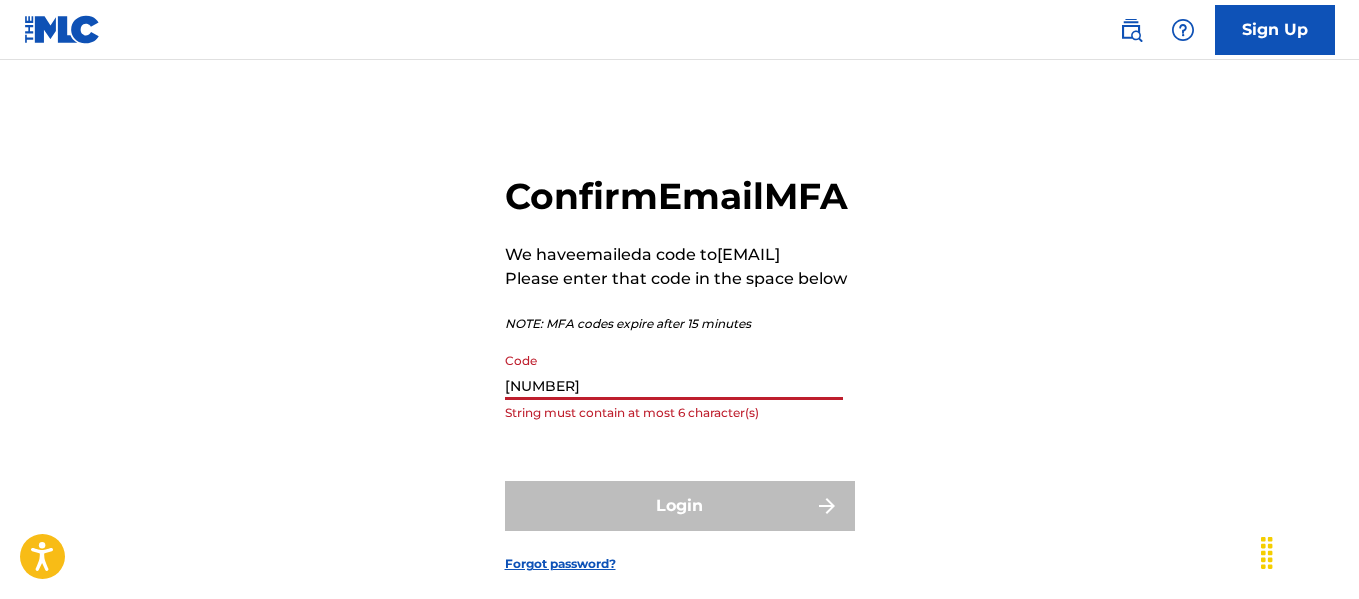 click on "[NUMBER]" at bounding box center [674, 371] 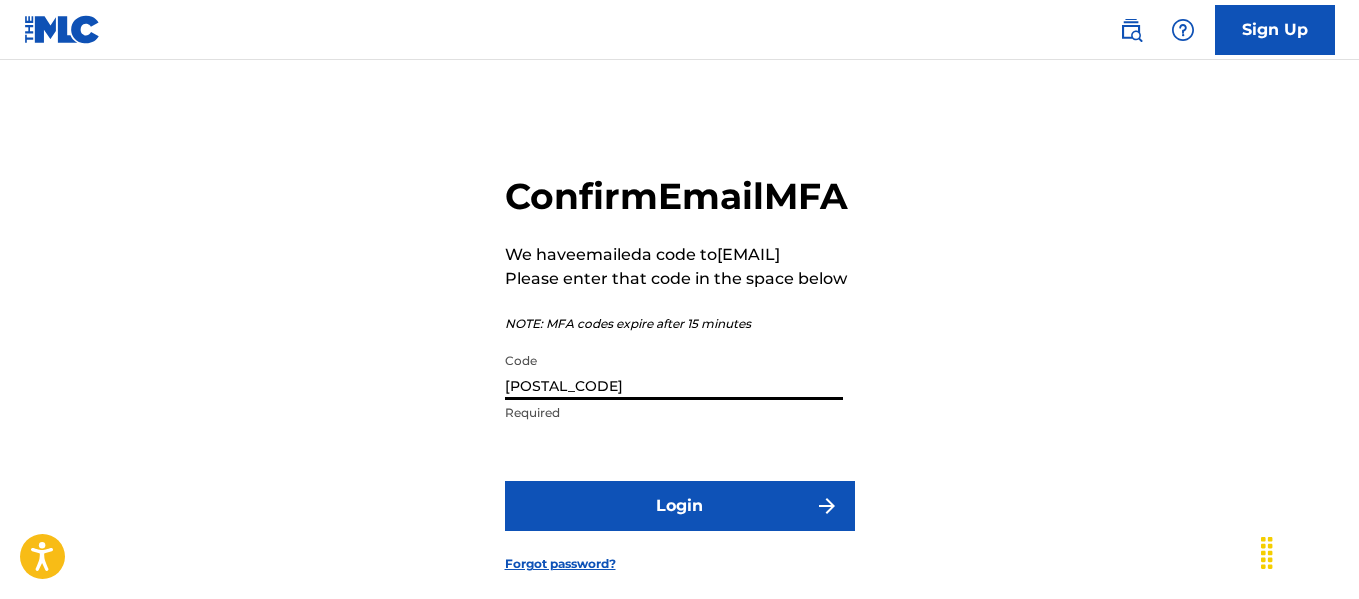 type on "[POSTAL_CODE]" 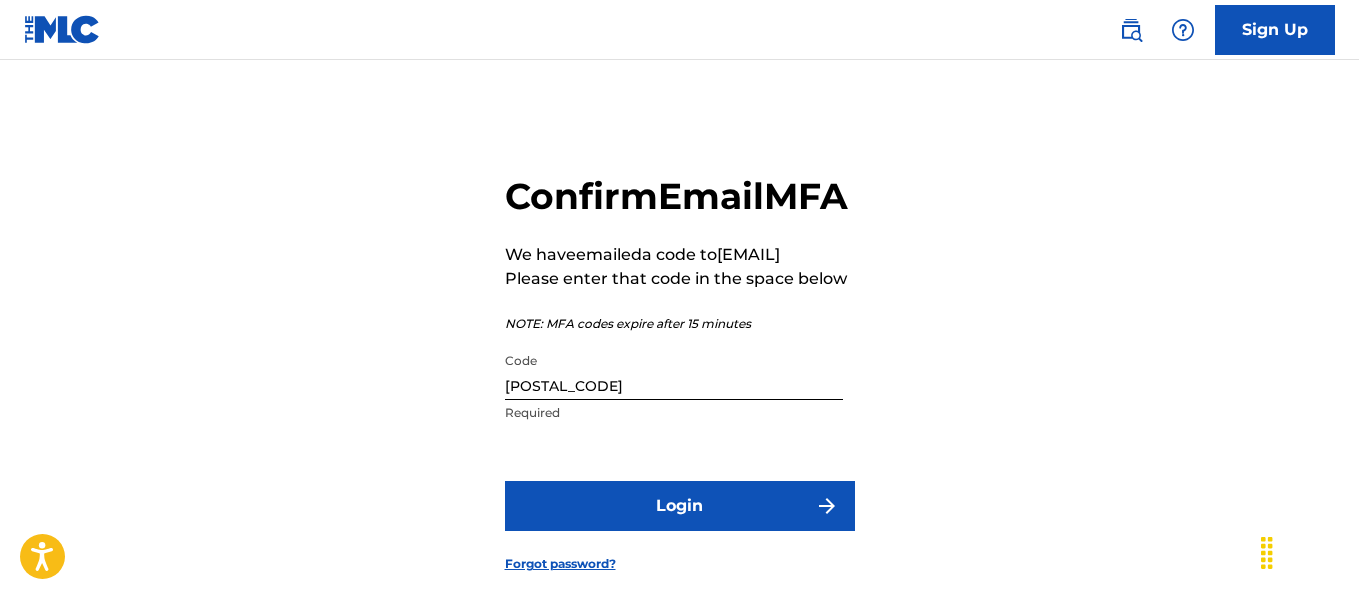 click on "Login" at bounding box center [680, 506] 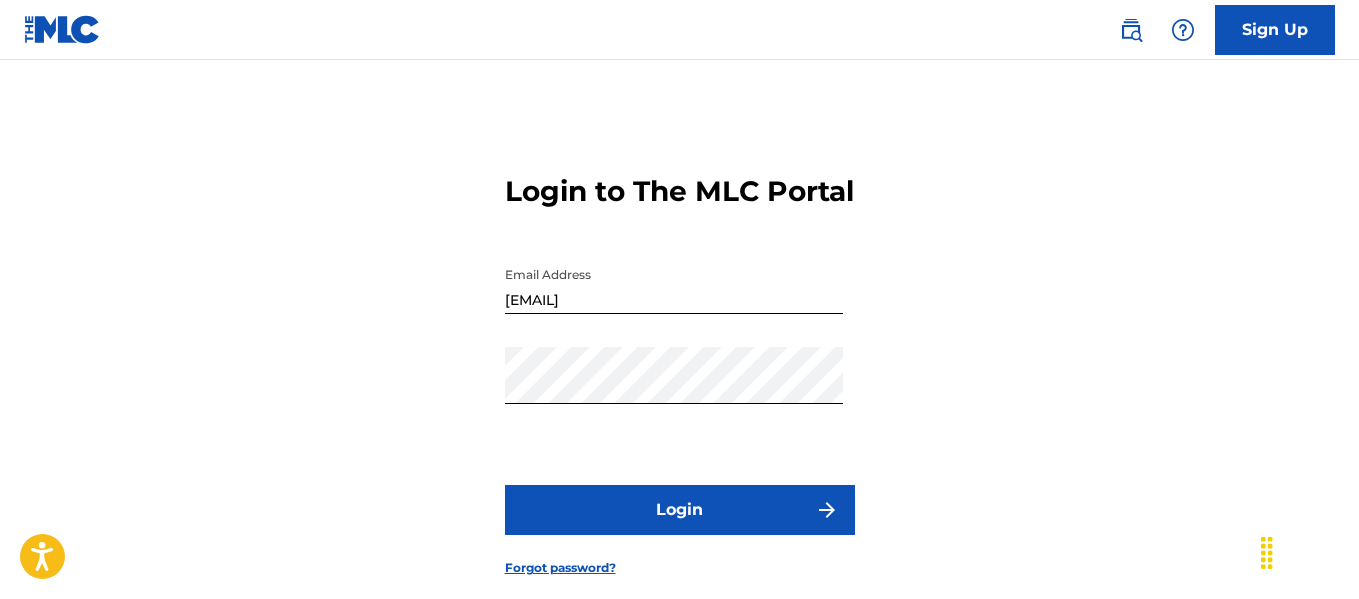 click on "Login" at bounding box center (680, 510) 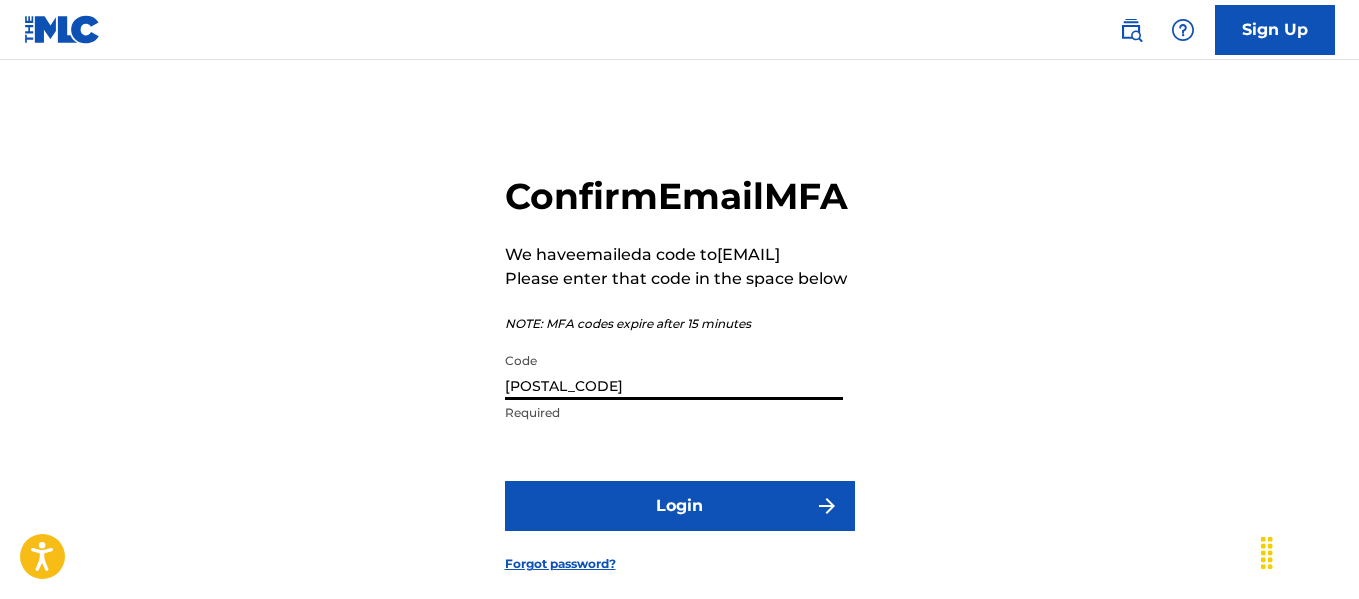 click on "[POSTAL_CODE]" at bounding box center (674, 371) 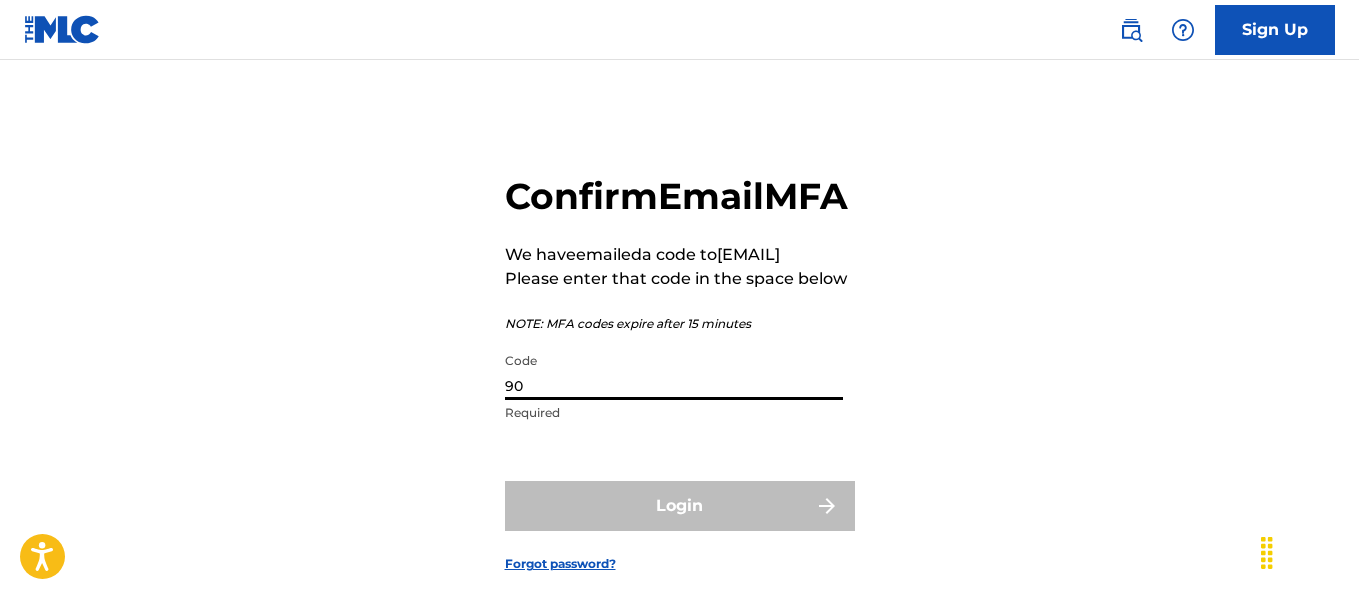type on "9" 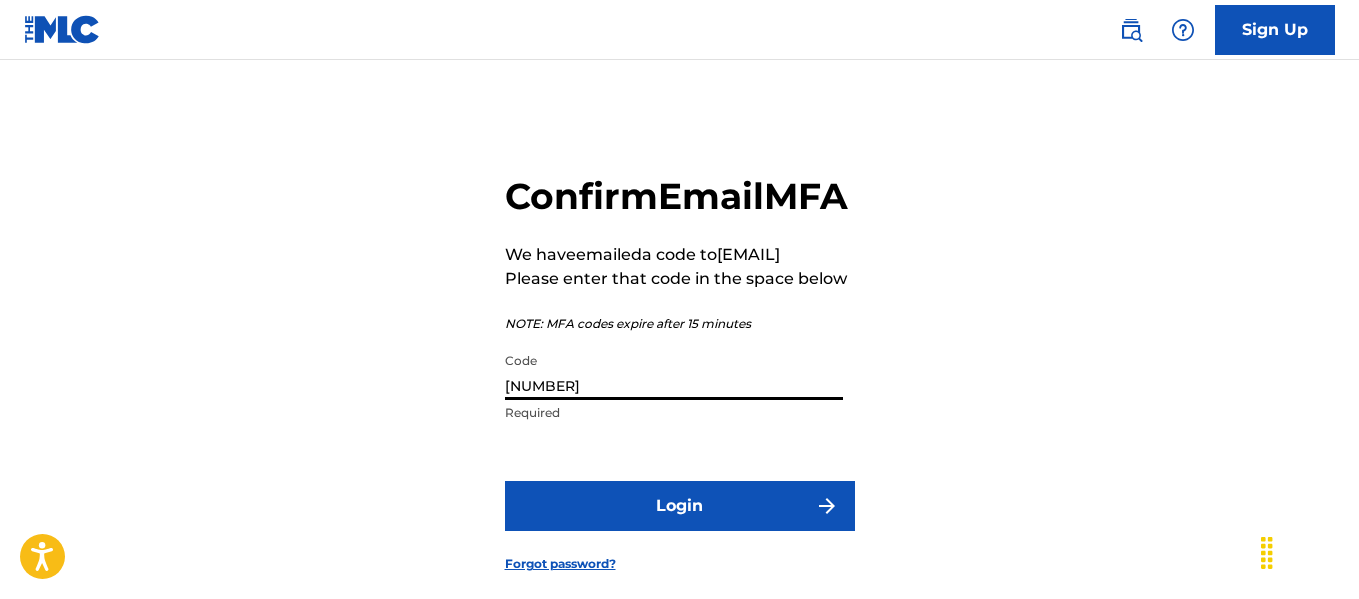 type on "[NUMBER]" 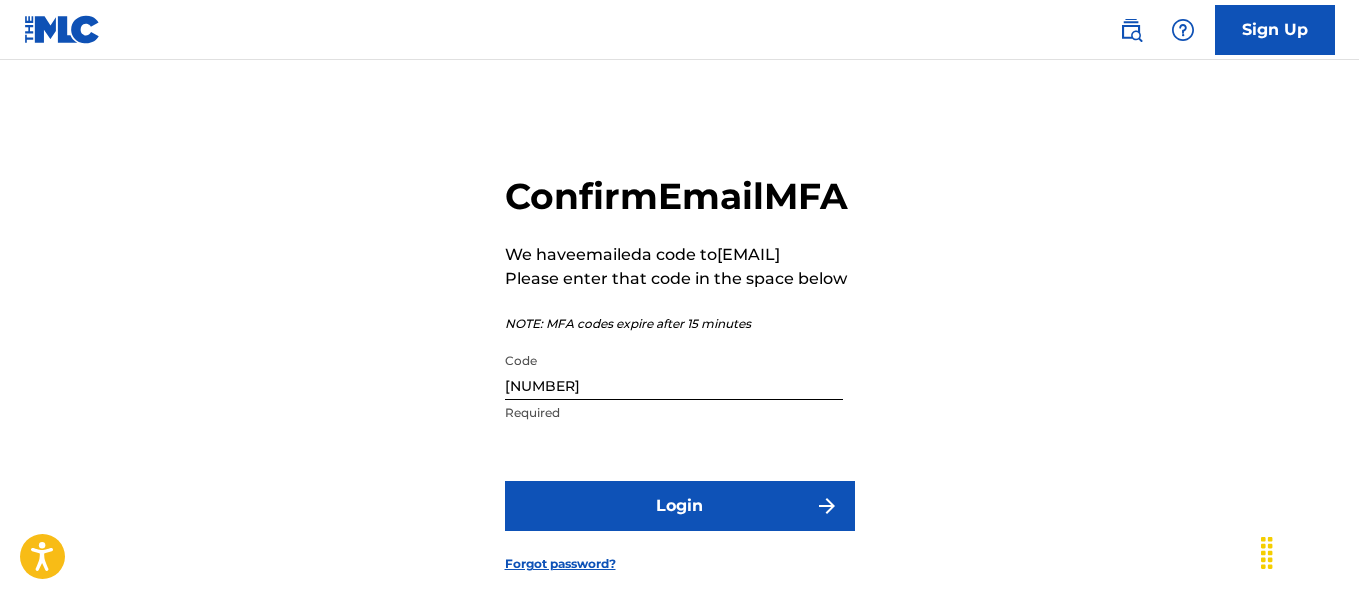 click on "Login" at bounding box center (680, 506) 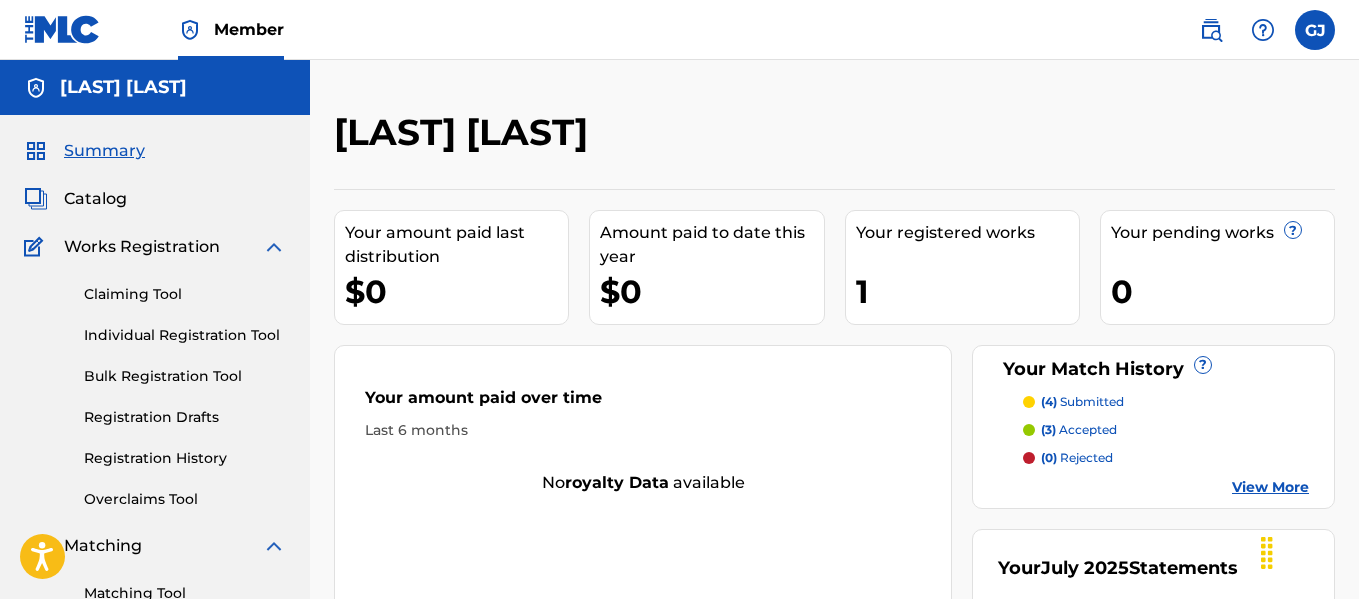 scroll, scrollTop: 0, scrollLeft: 0, axis: both 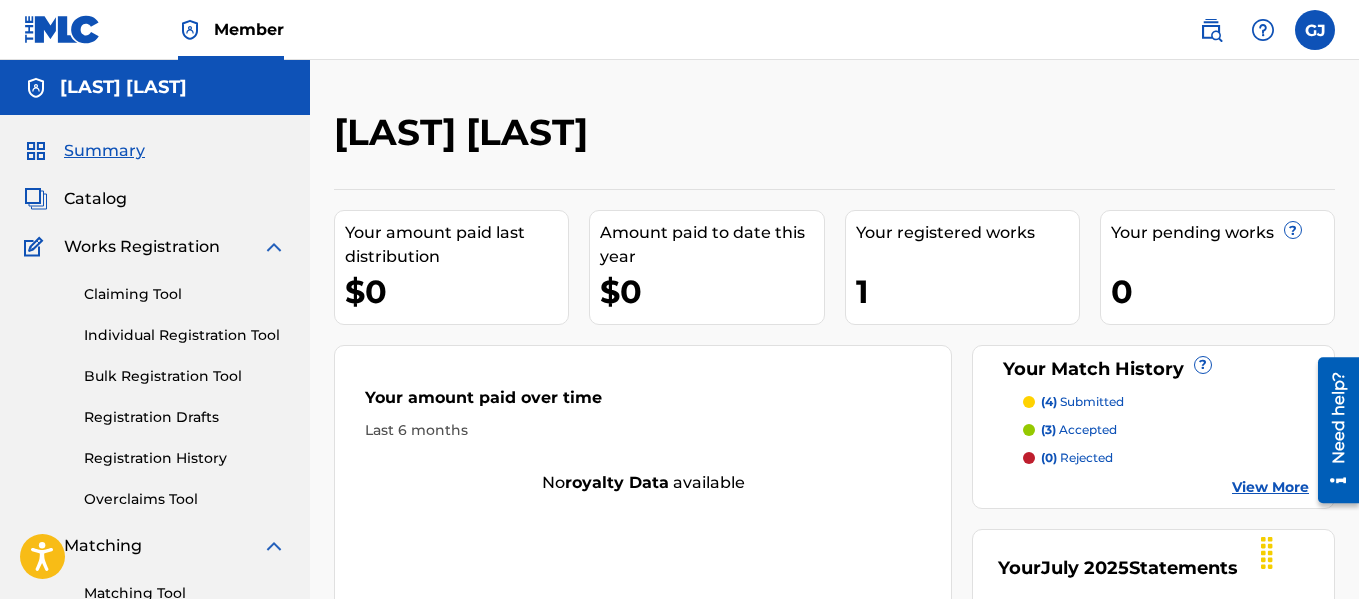 click on "Claiming Tool" at bounding box center [185, 294] 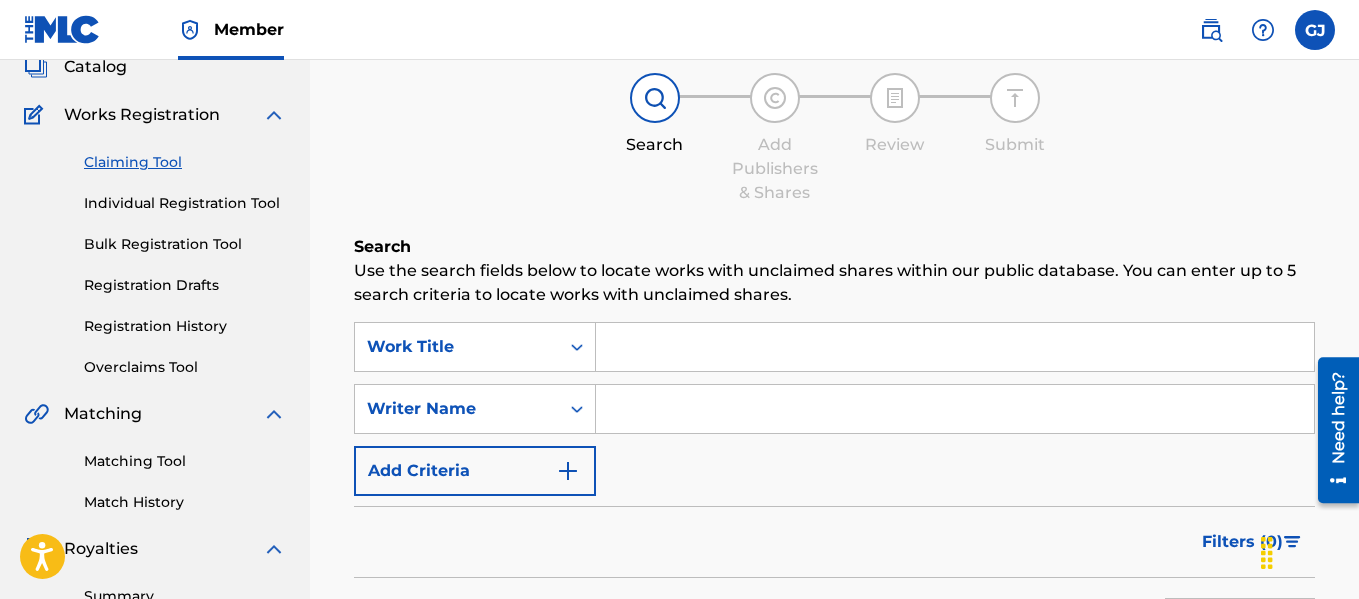 scroll, scrollTop: 128, scrollLeft: 0, axis: vertical 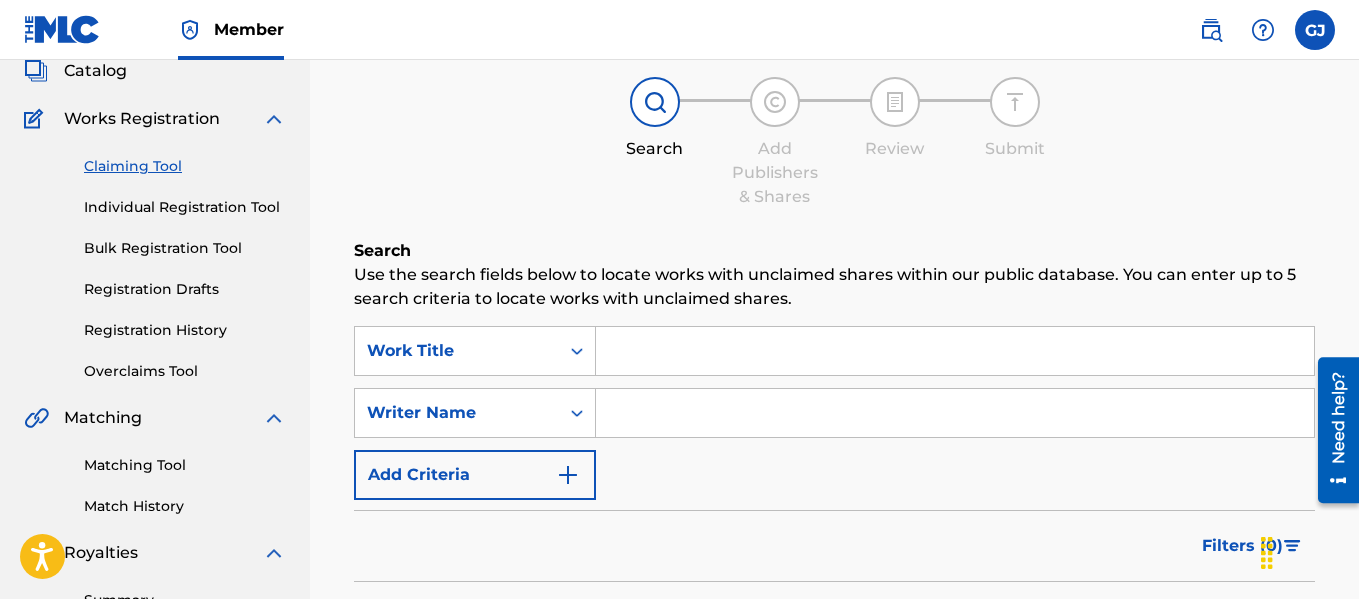 click on "Registration History" at bounding box center (185, 330) 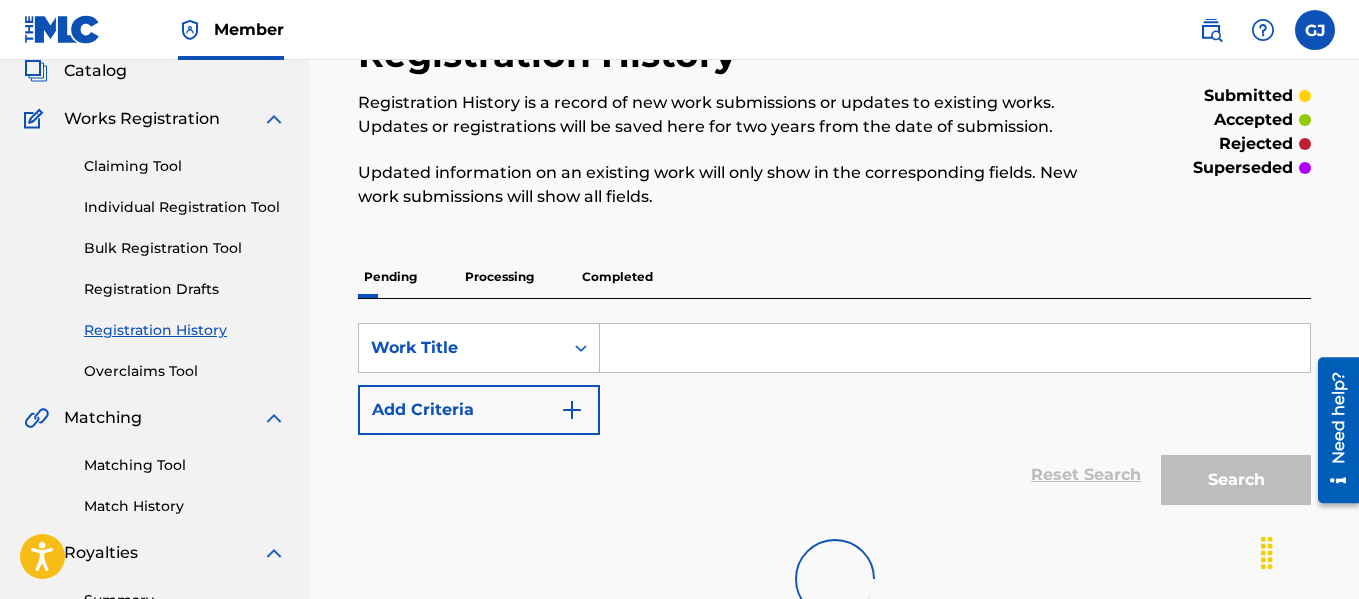 scroll, scrollTop: 0, scrollLeft: 0, axis: both 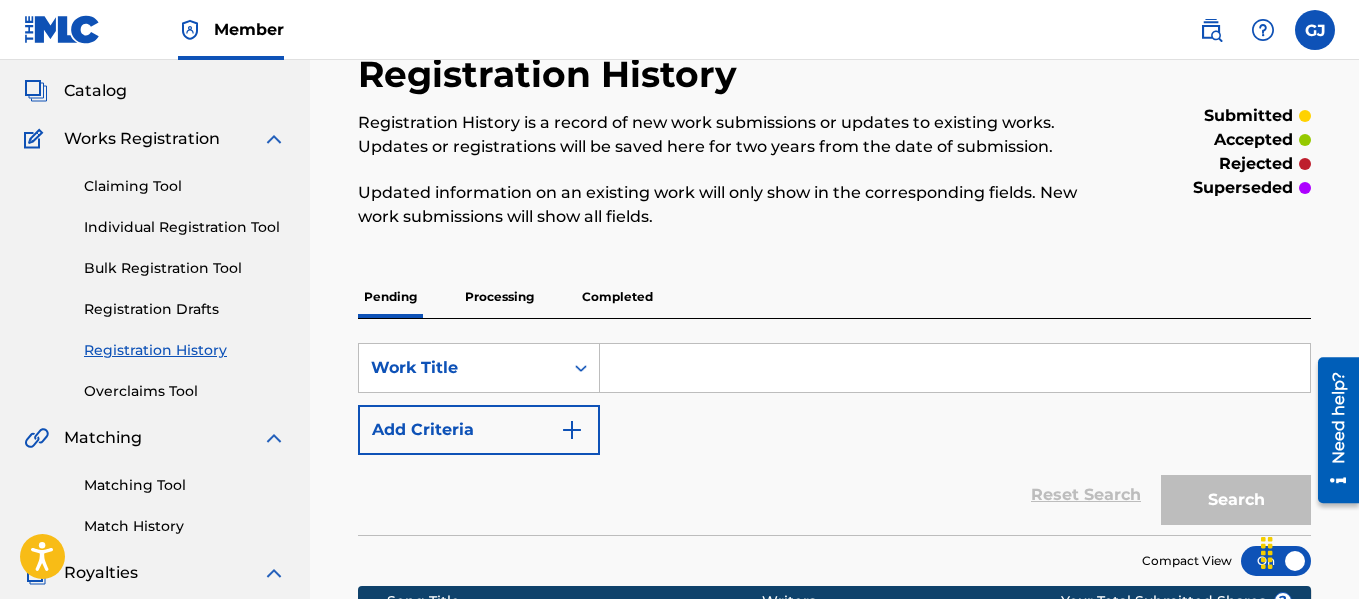 click on "Processing" at bounding box center [499, 297] 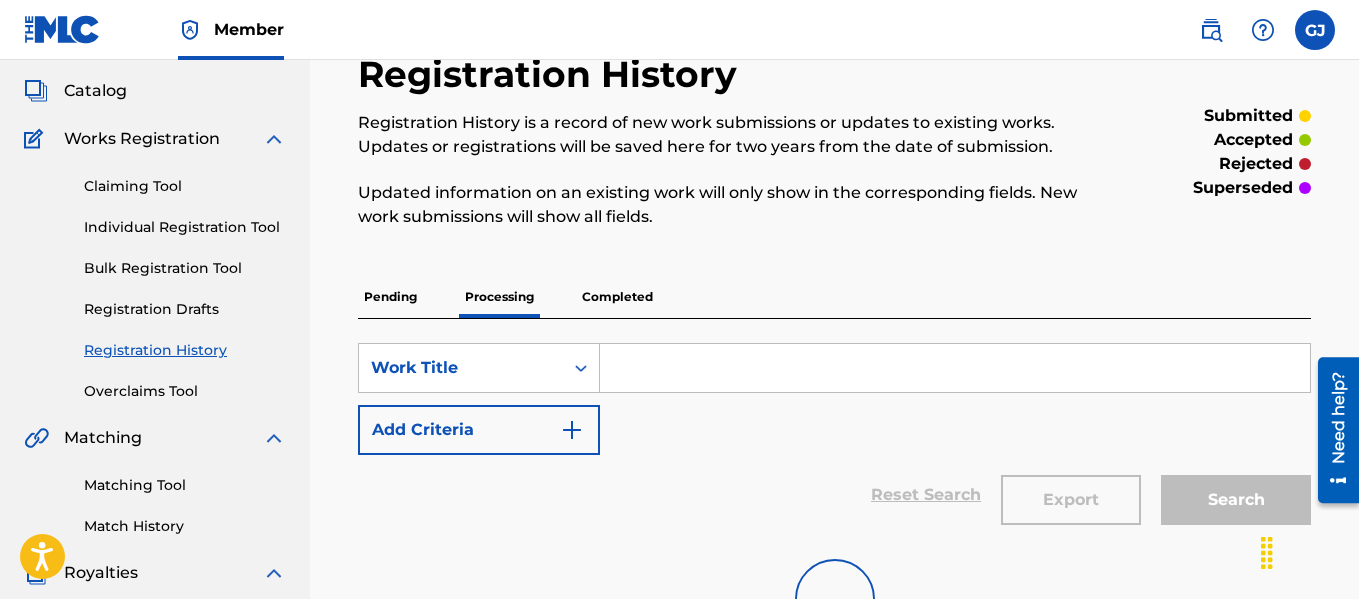 scroll, scrollTop: 0, scrollLeft: 0, axis: both 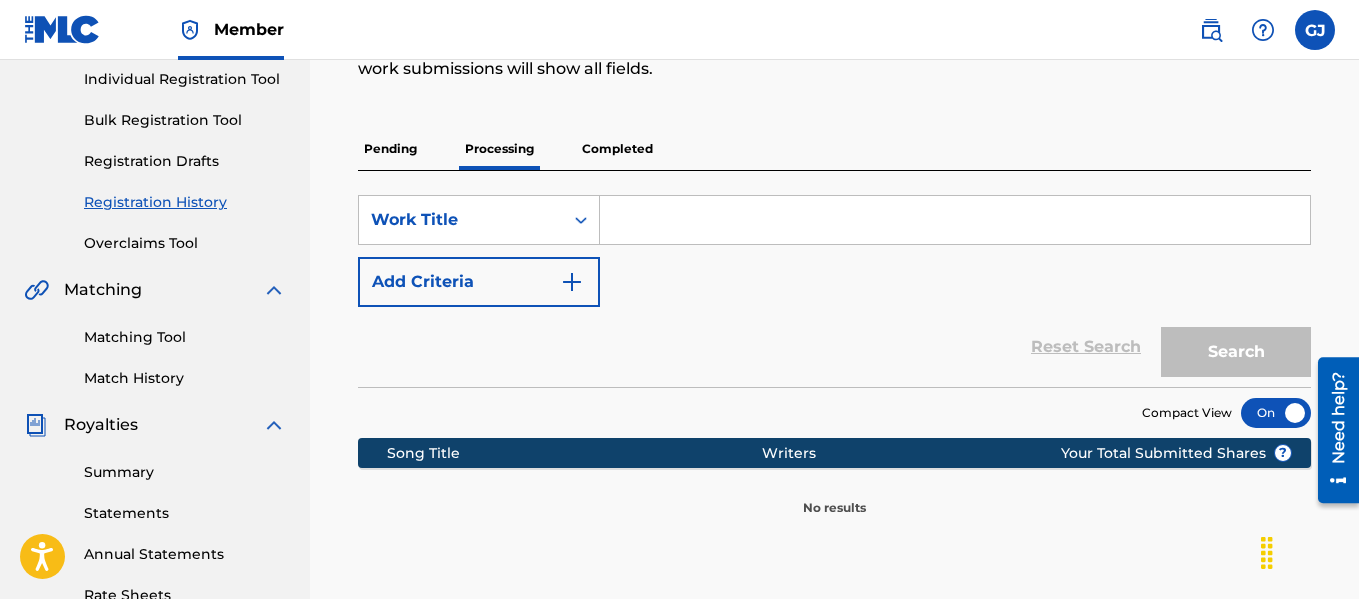 click on "Completed" at bounding box center [617, 149] 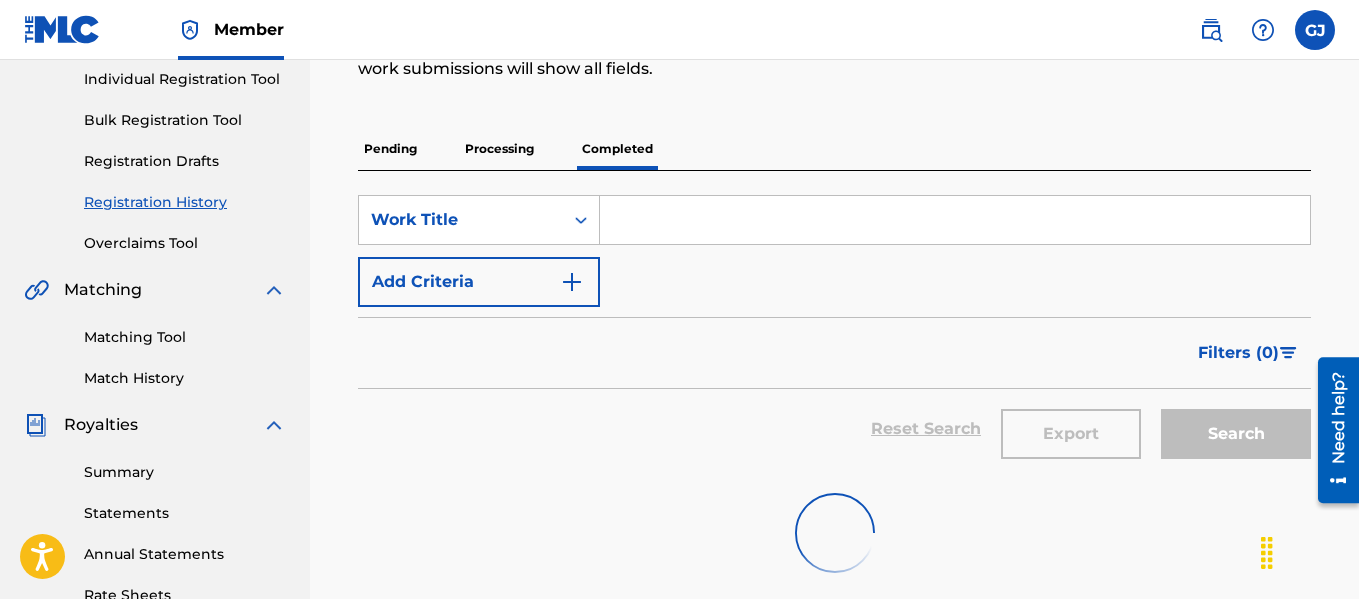 scroll, scrollTop: 0, scrollLeft: 0, axis: both 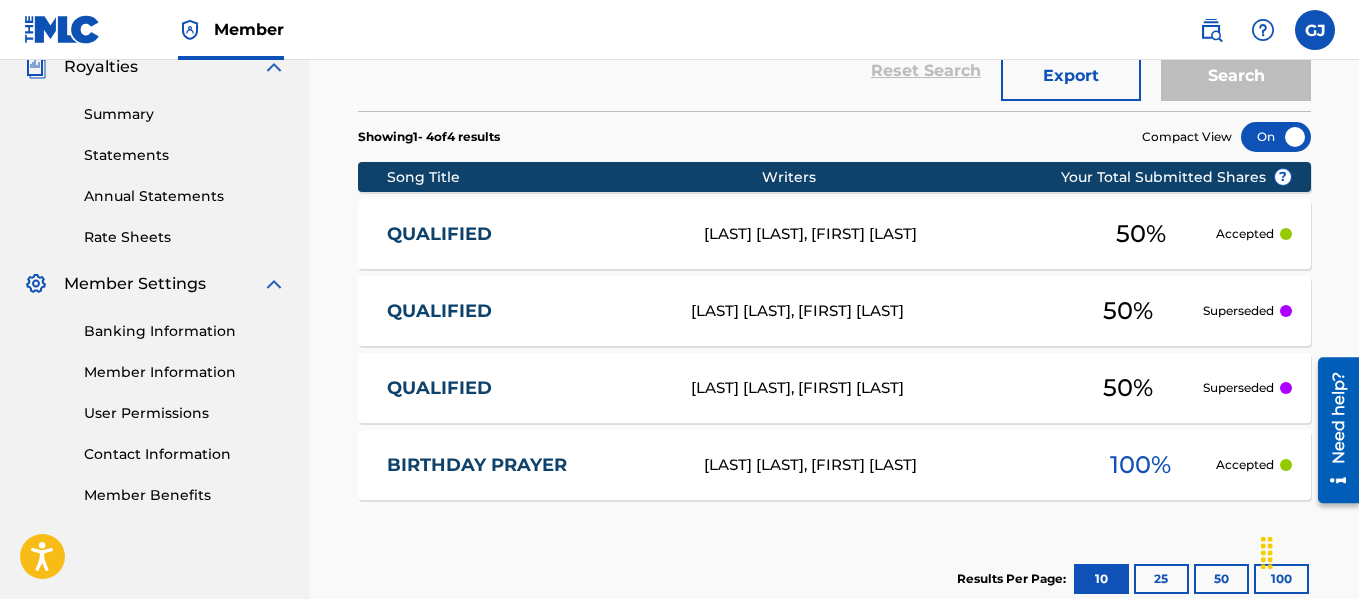 drag, startPoint x: 1359, startPoint y: 79, endPoint x: 44, endPoint y: 4, distance: 1317.1371 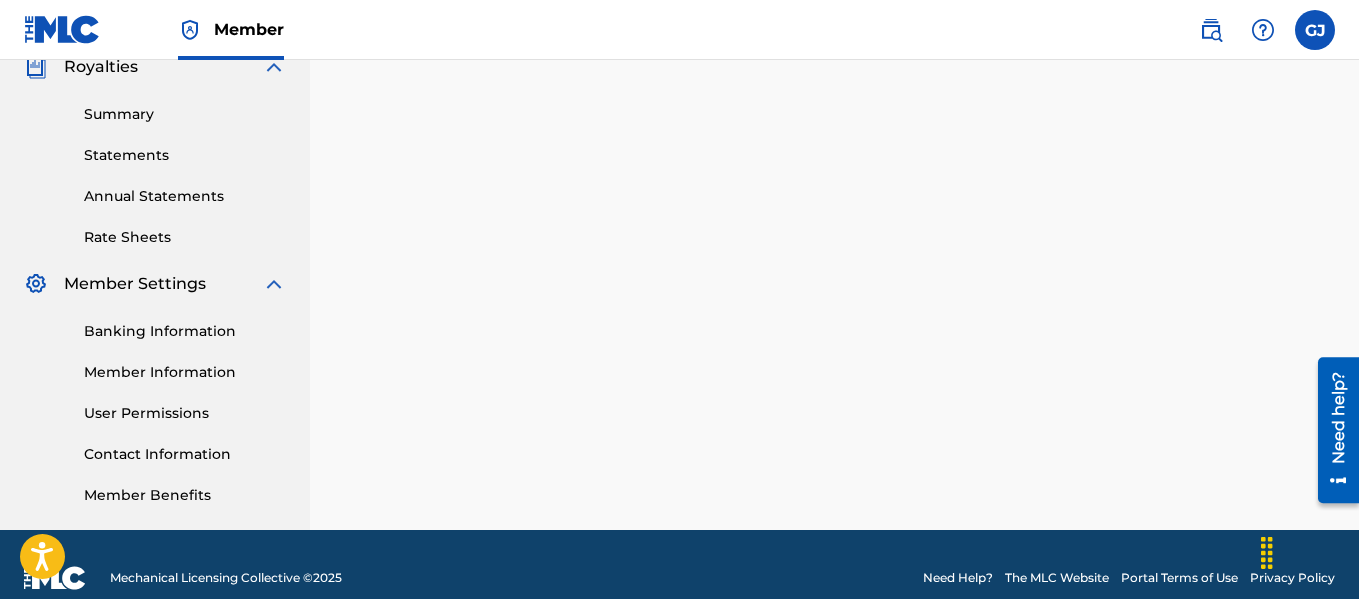 scroll, scrollTop: 0, scrollLeft: 0, axis: both 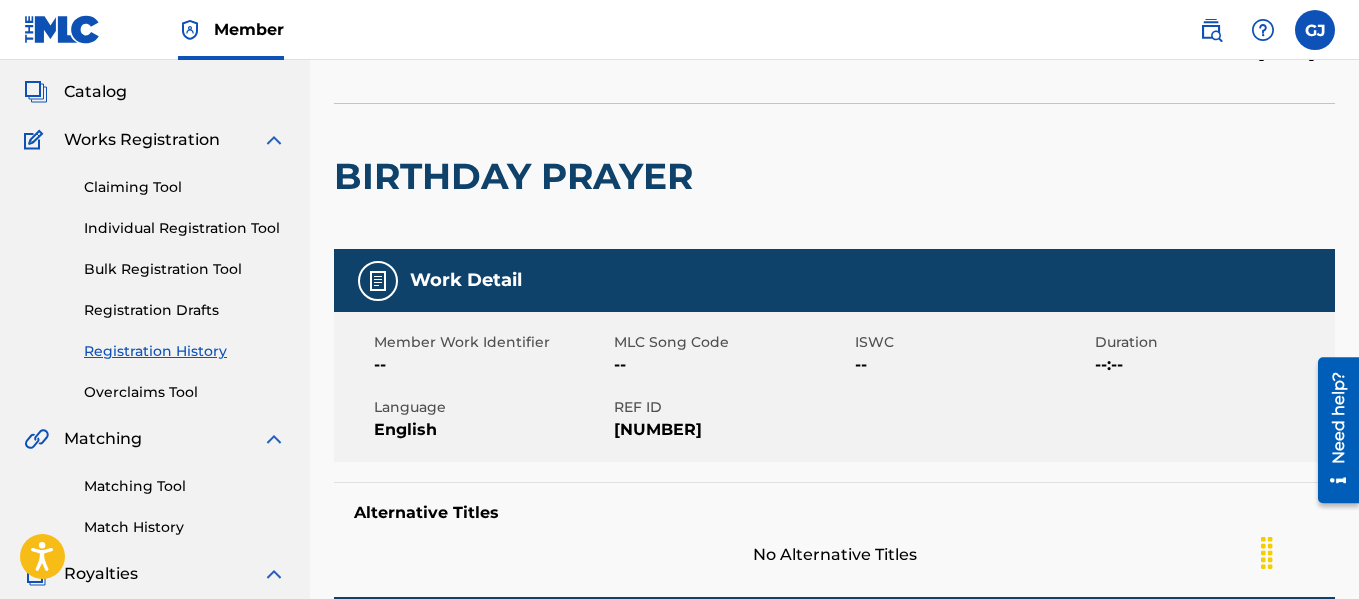 click on "Matching Tool" at bounding box center (185, 486) 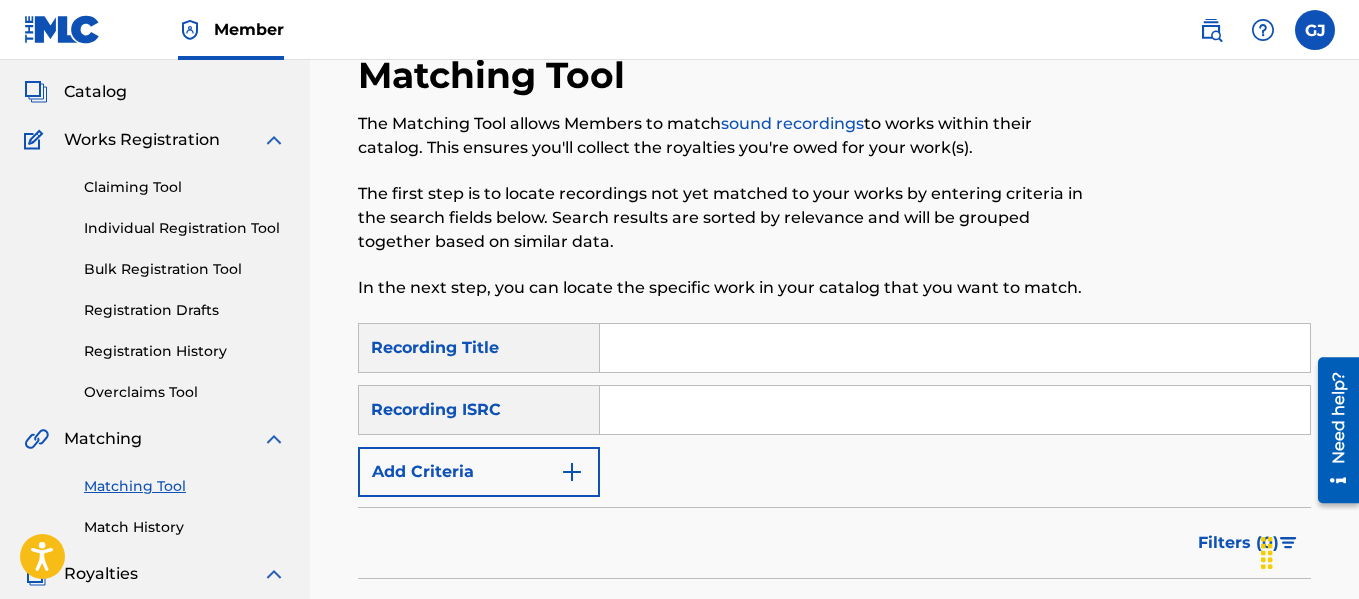 scroll, scrollTop: 0, scrollLeft: 0, axis: both 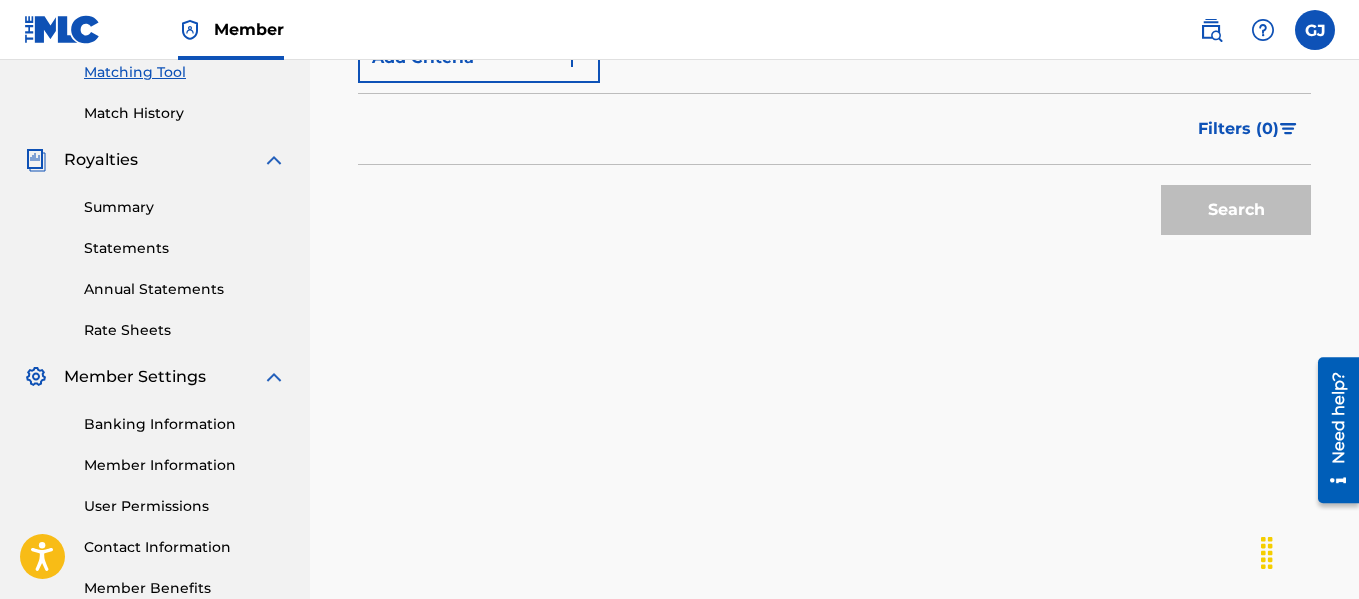 click on "Match History" at bounding box center (185, 113) 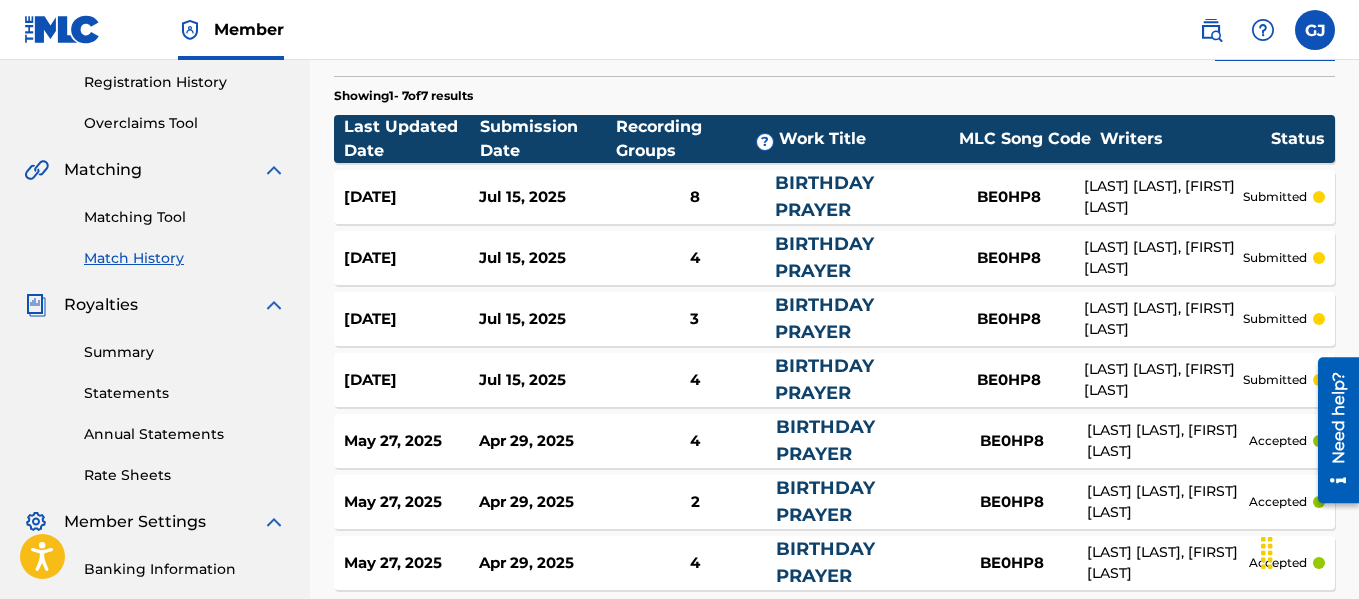 scroll, scrollTop: 373, scrollLeft: 0, axis: vertical 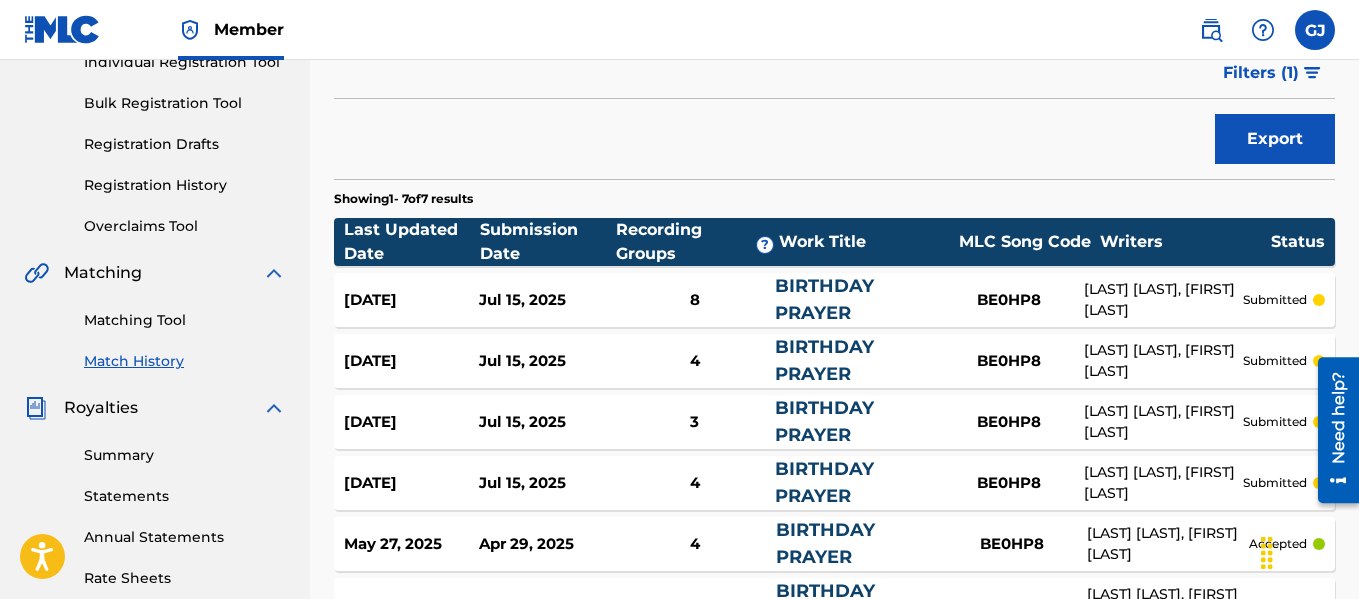 click on "[LAST] [LAST], [FIRST] [LAST]" at bounding box center (1163, 300) 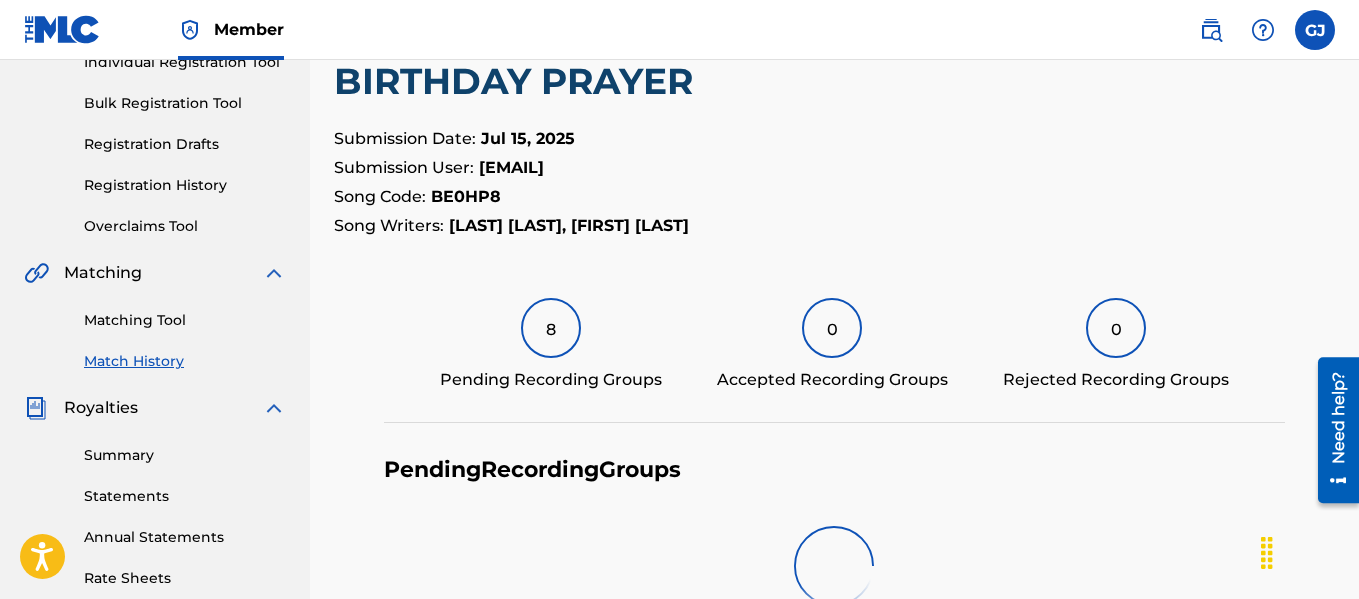 scroll, scrollTop: 0, scrollLeft: 0, axis: both 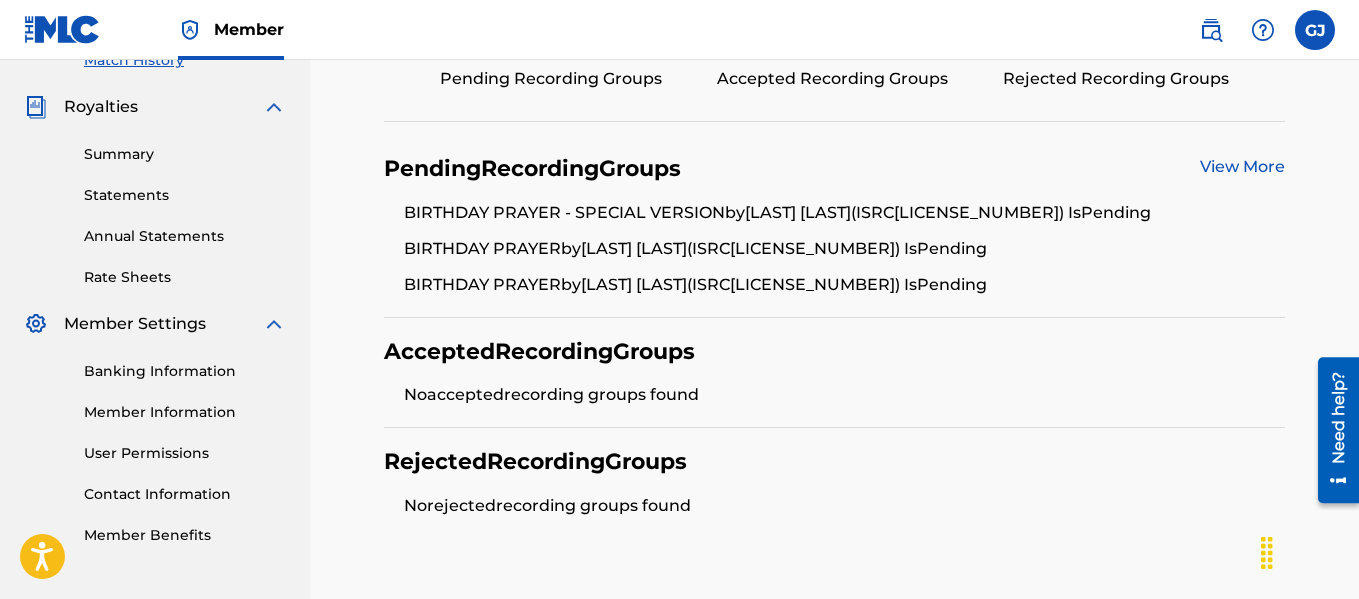 click on "View More" at bounding box center [1242, 166] 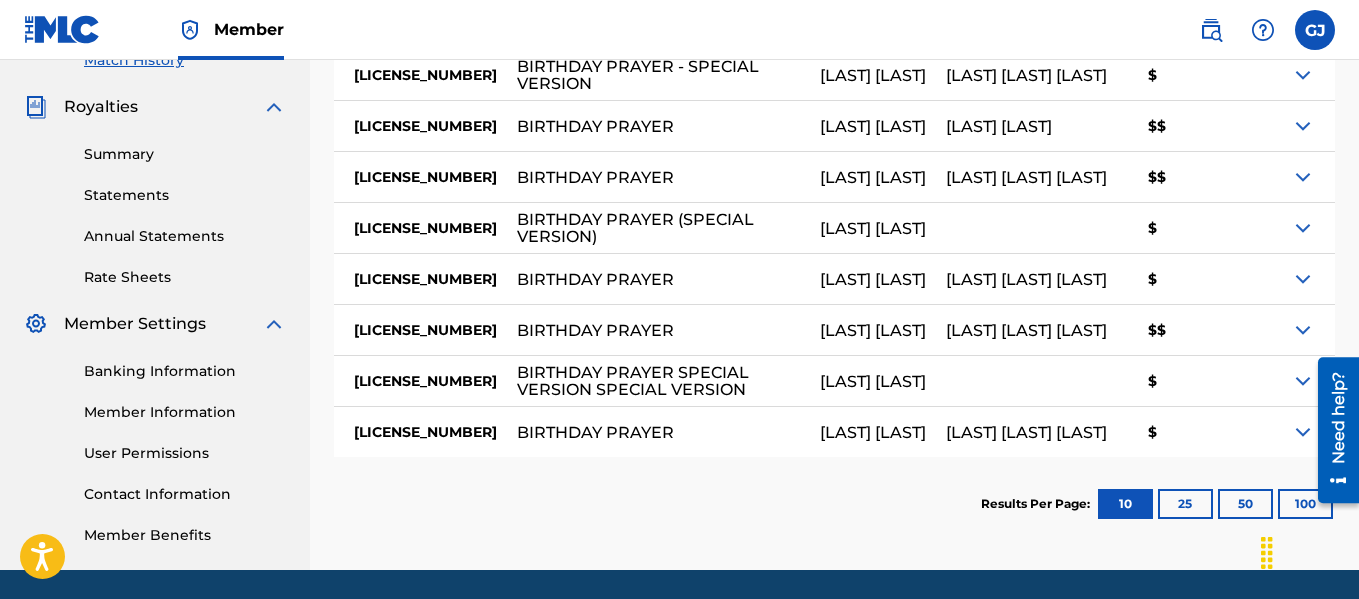 scroll, scrollTop: 0, scrollLeft: 0, axis: both 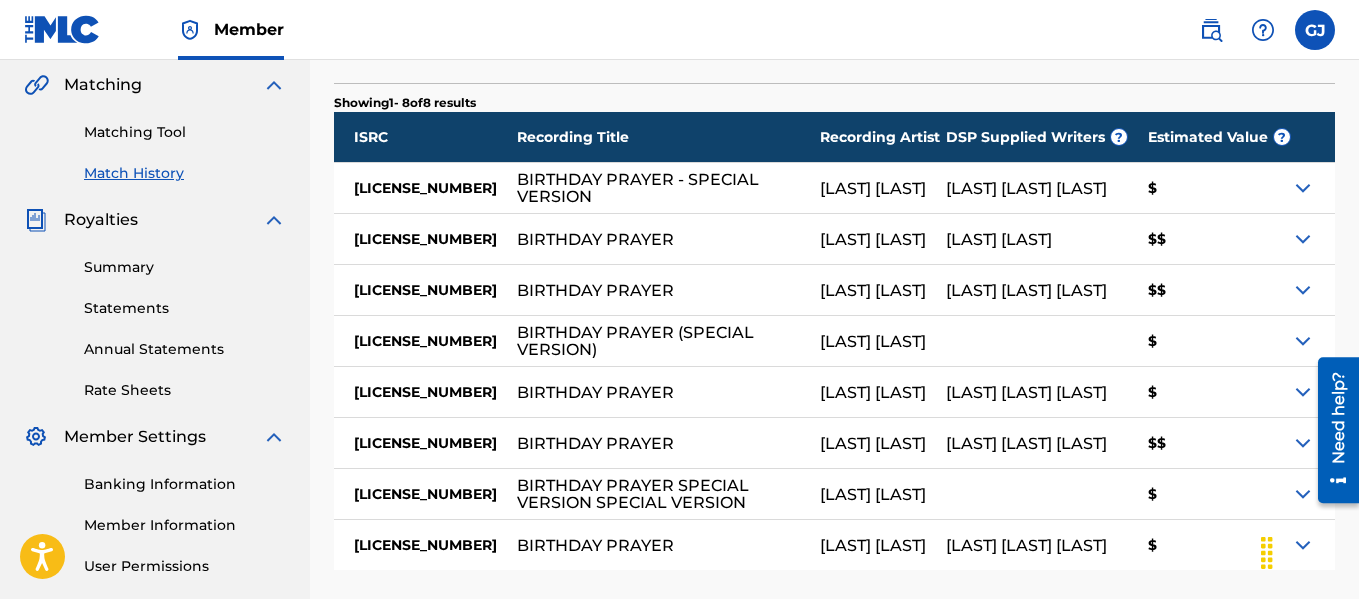 click at bounding box center (1303, 239) 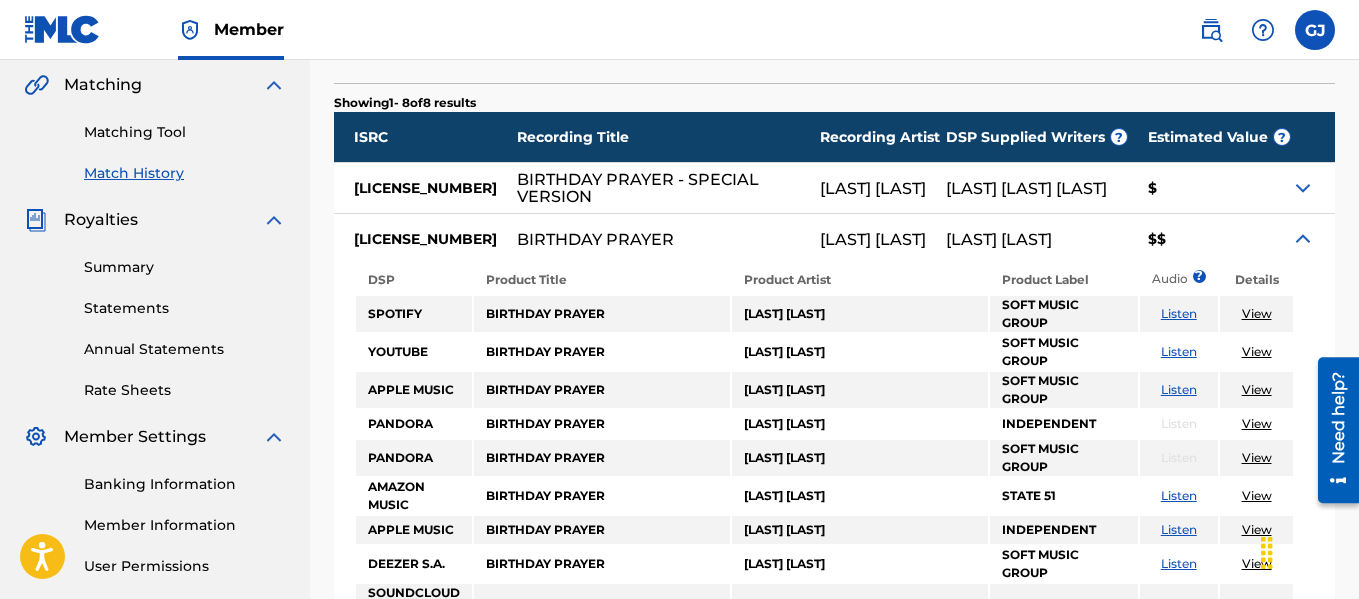 click at bounding box center [1303, 239] 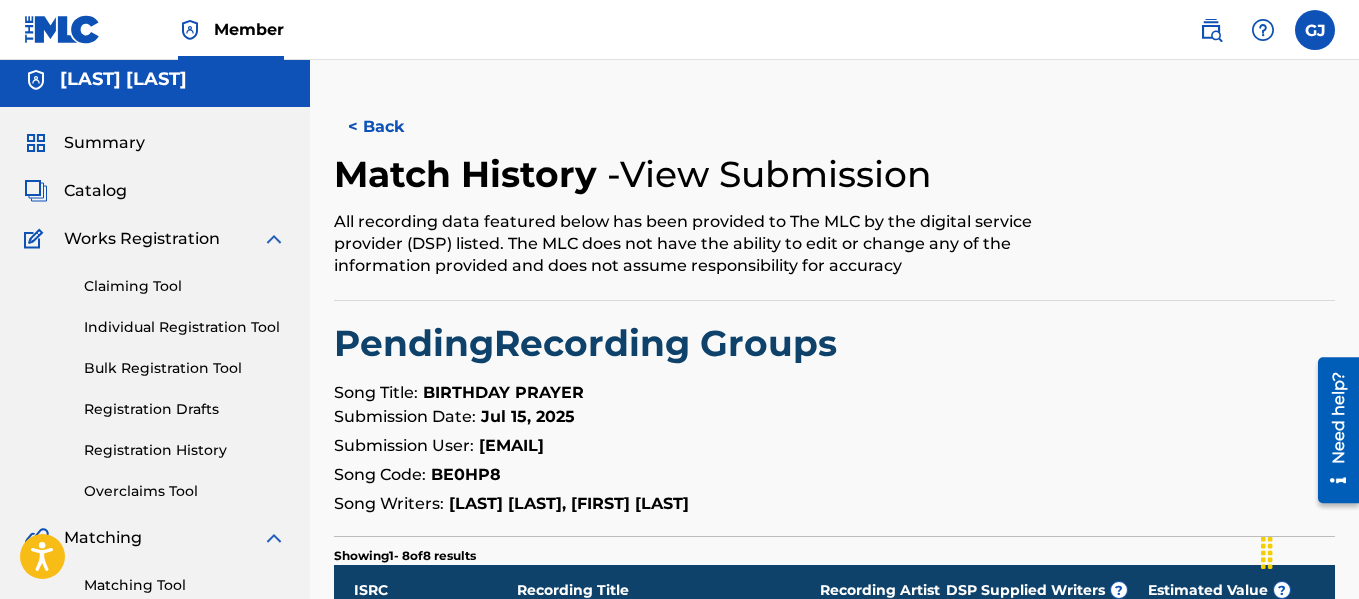 scroll, scrollTop: 0, scrollLeft: 0, axis: both 